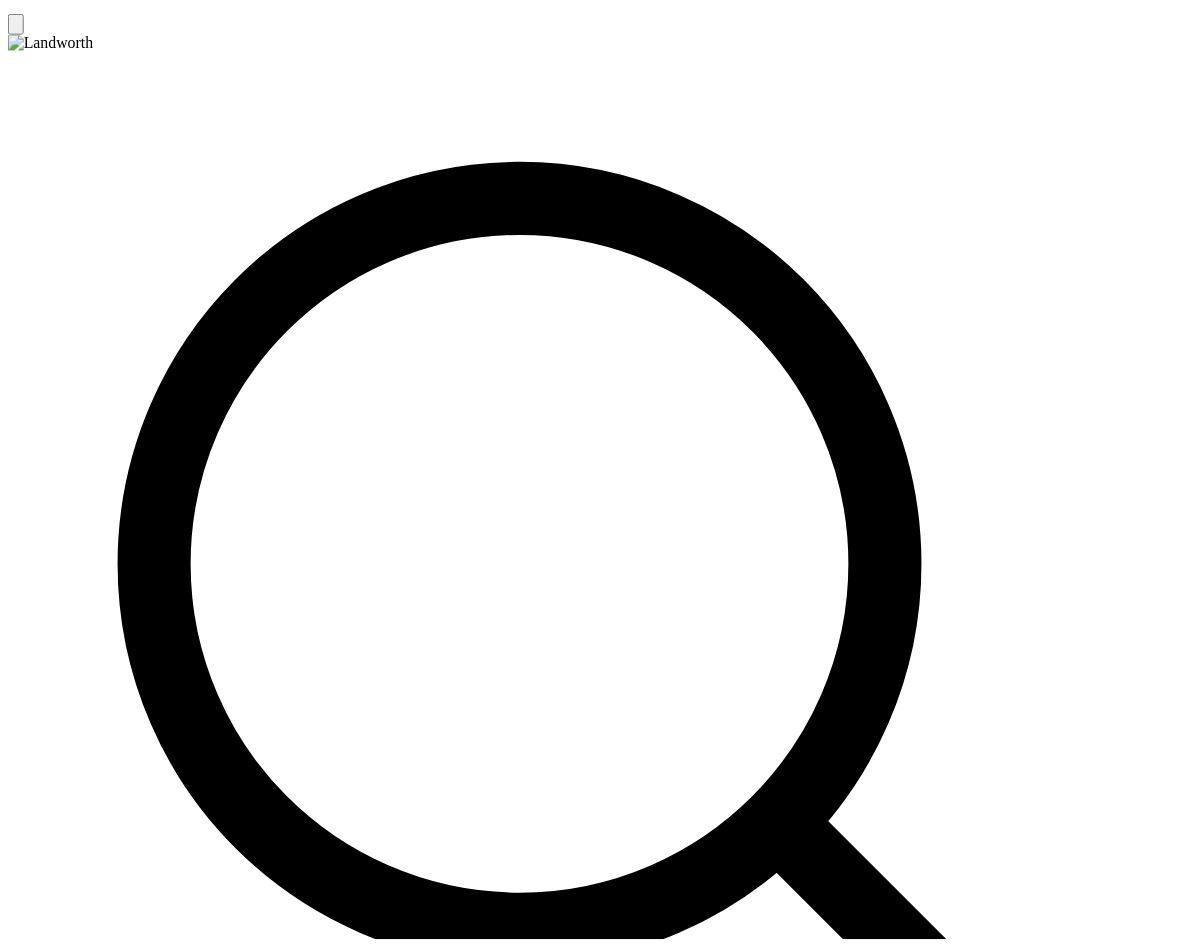 scroll, scrollTop: 0, scrollLeft: 0, axis: both 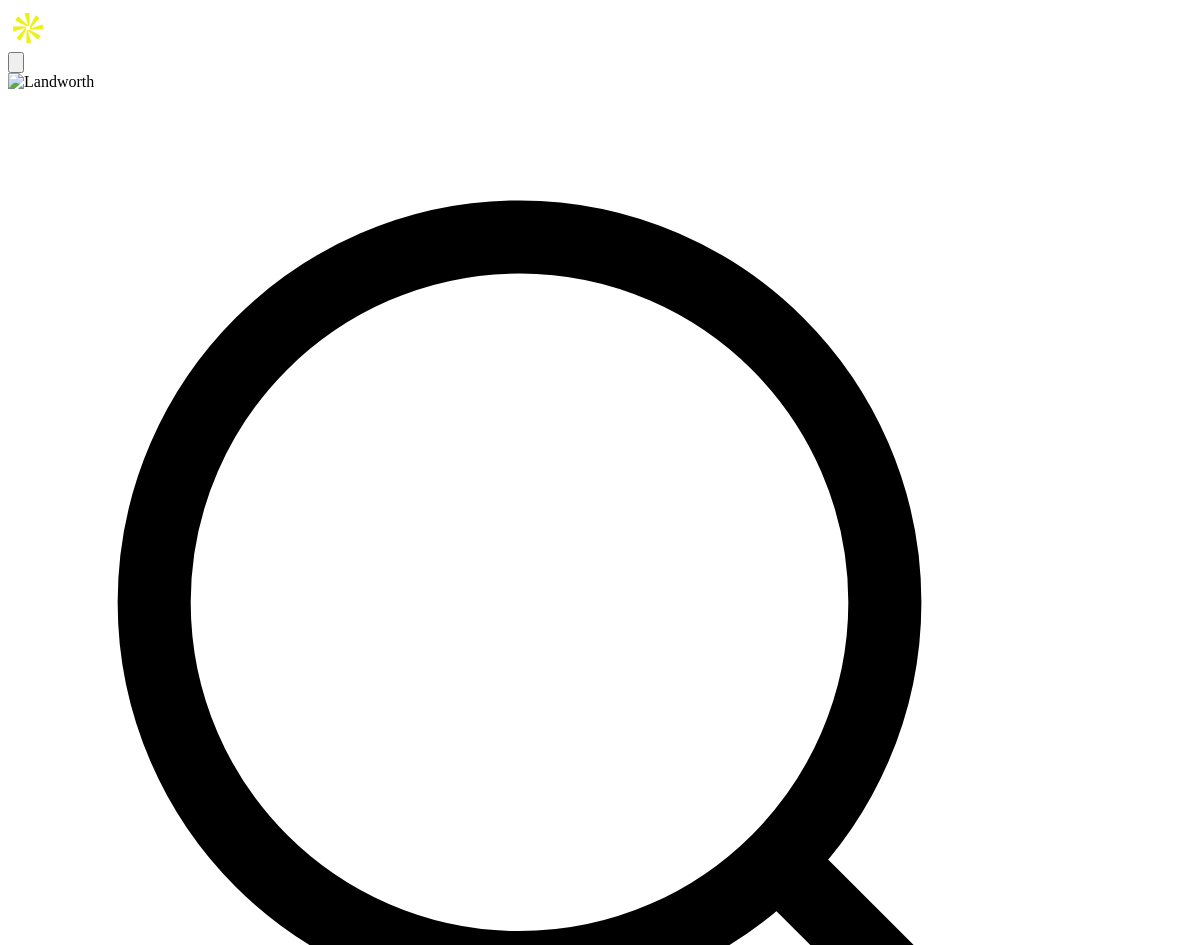 click on "Projects" at bounding box center [63, 2716] 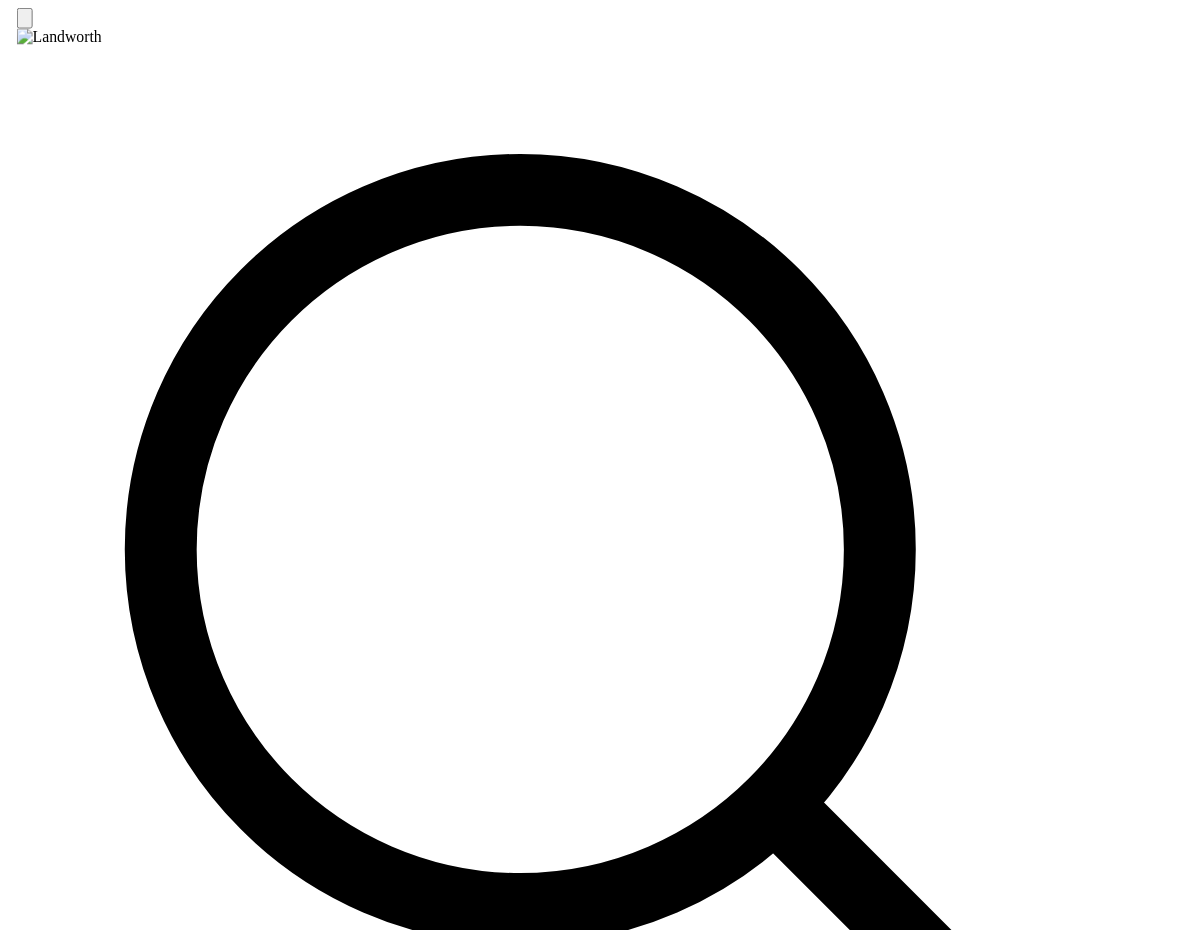 scroll, scrollTop: 0, scrollLeft: 0, axis: both 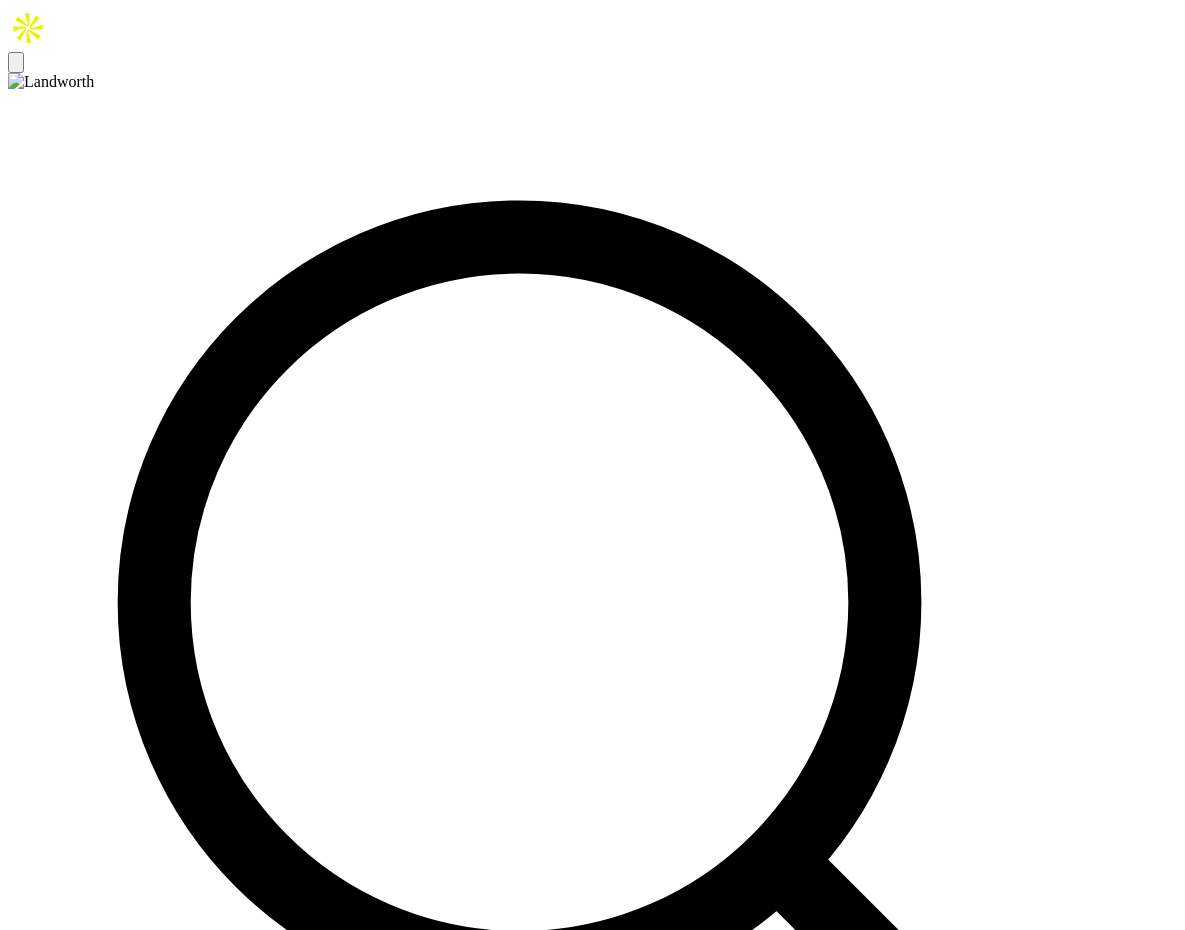 click on "Active Projects" at bounding box center [133, 2928] 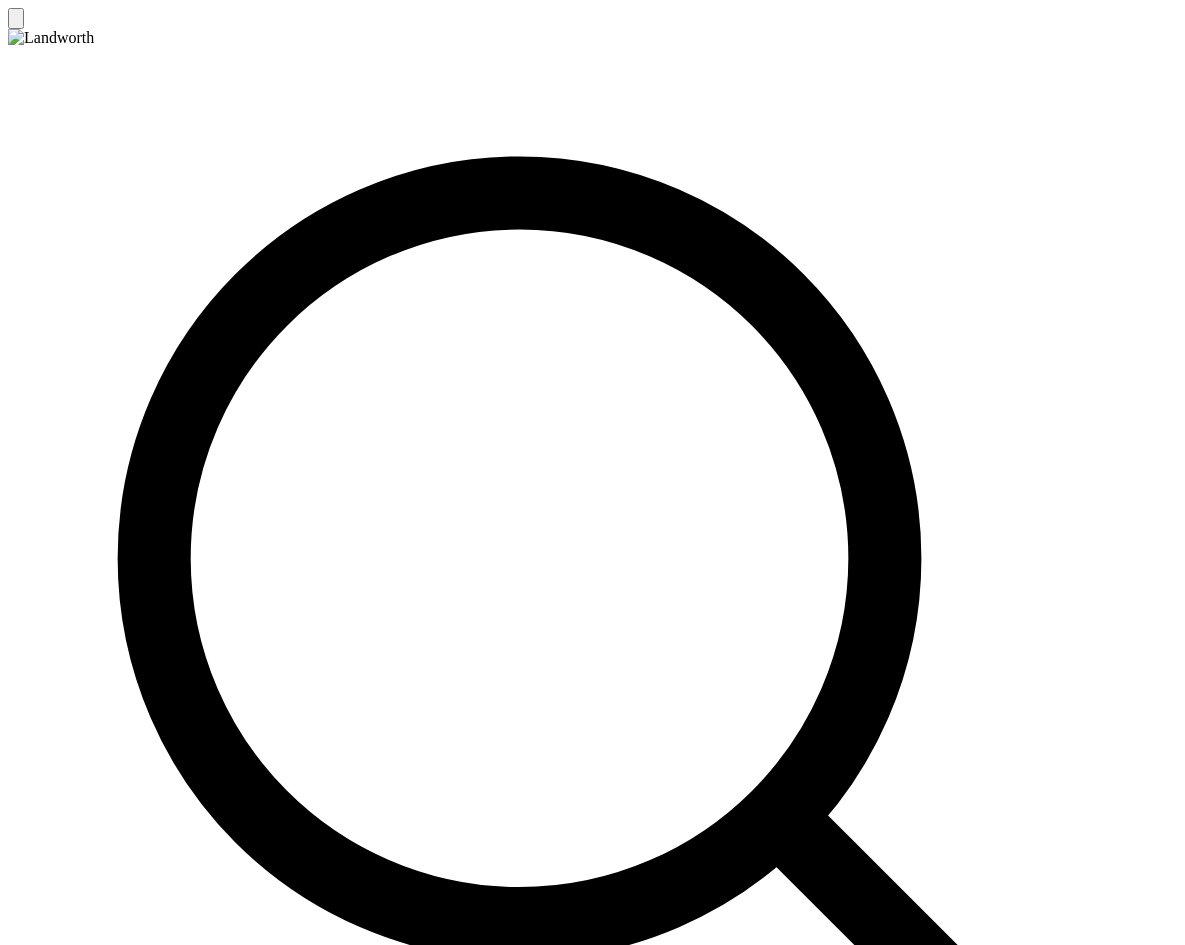 scroll, scrollTop: 0, scrollLeft: 0, axis: both 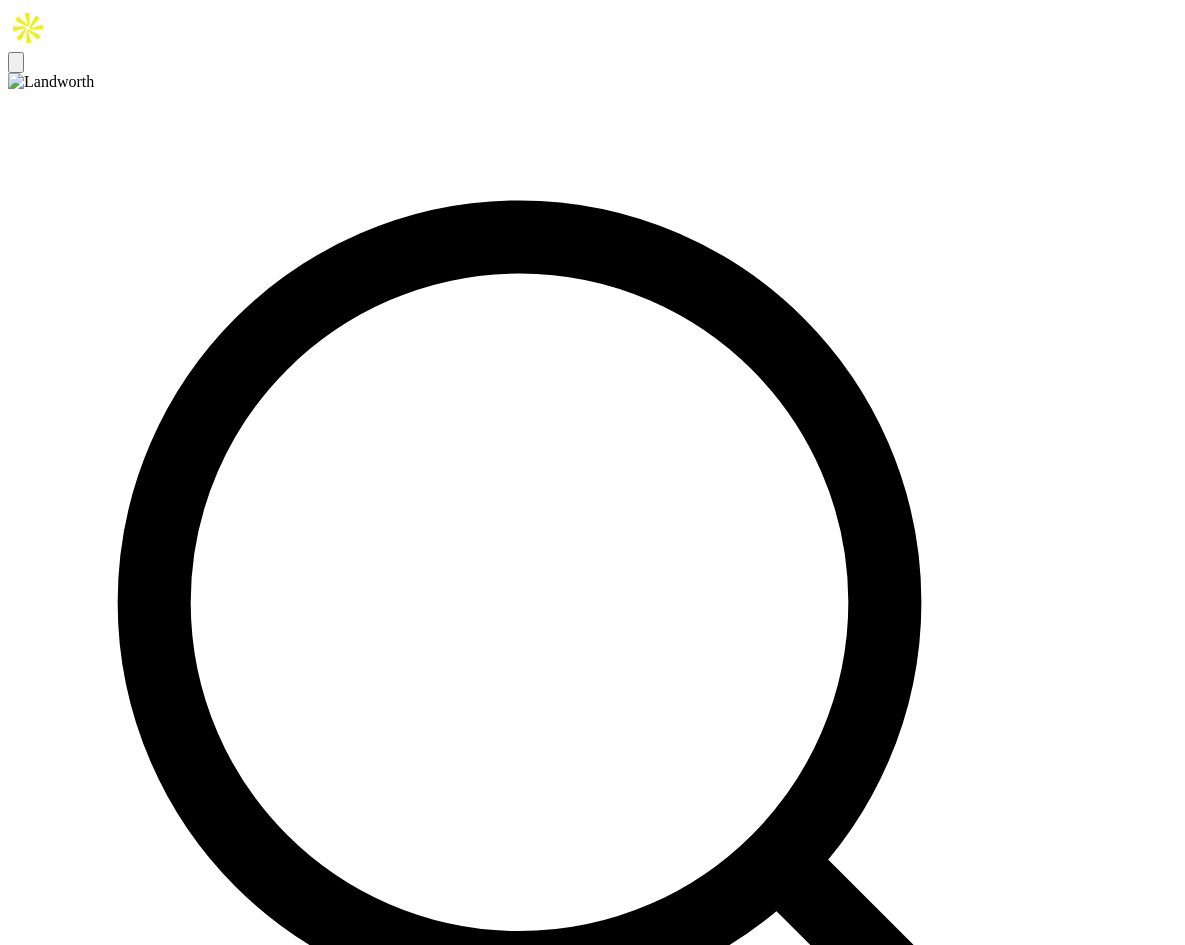 click on "🤝 Deals 5" at bounding box center [59, 2716] 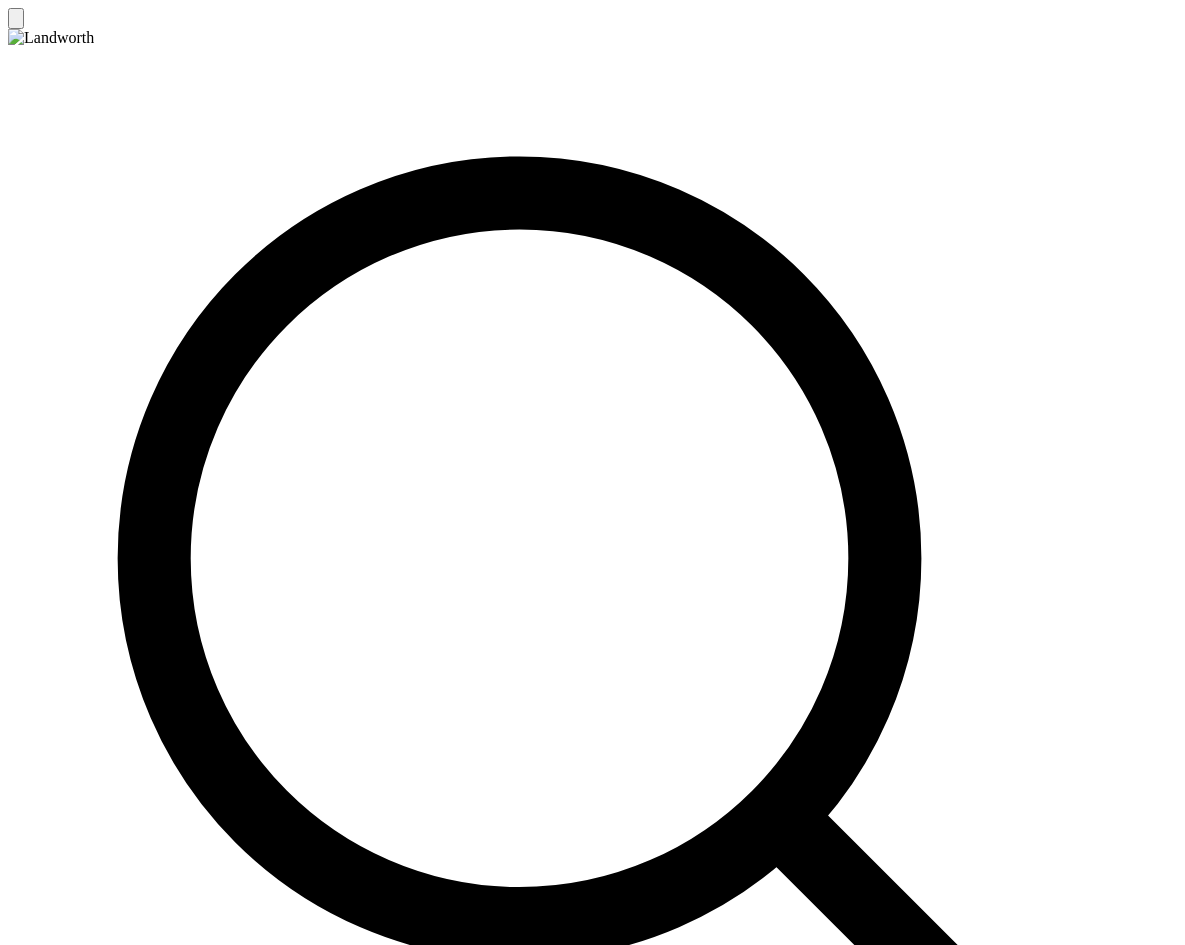 scroll, scrollTop: 0, scrollLeft: 0, axis: both 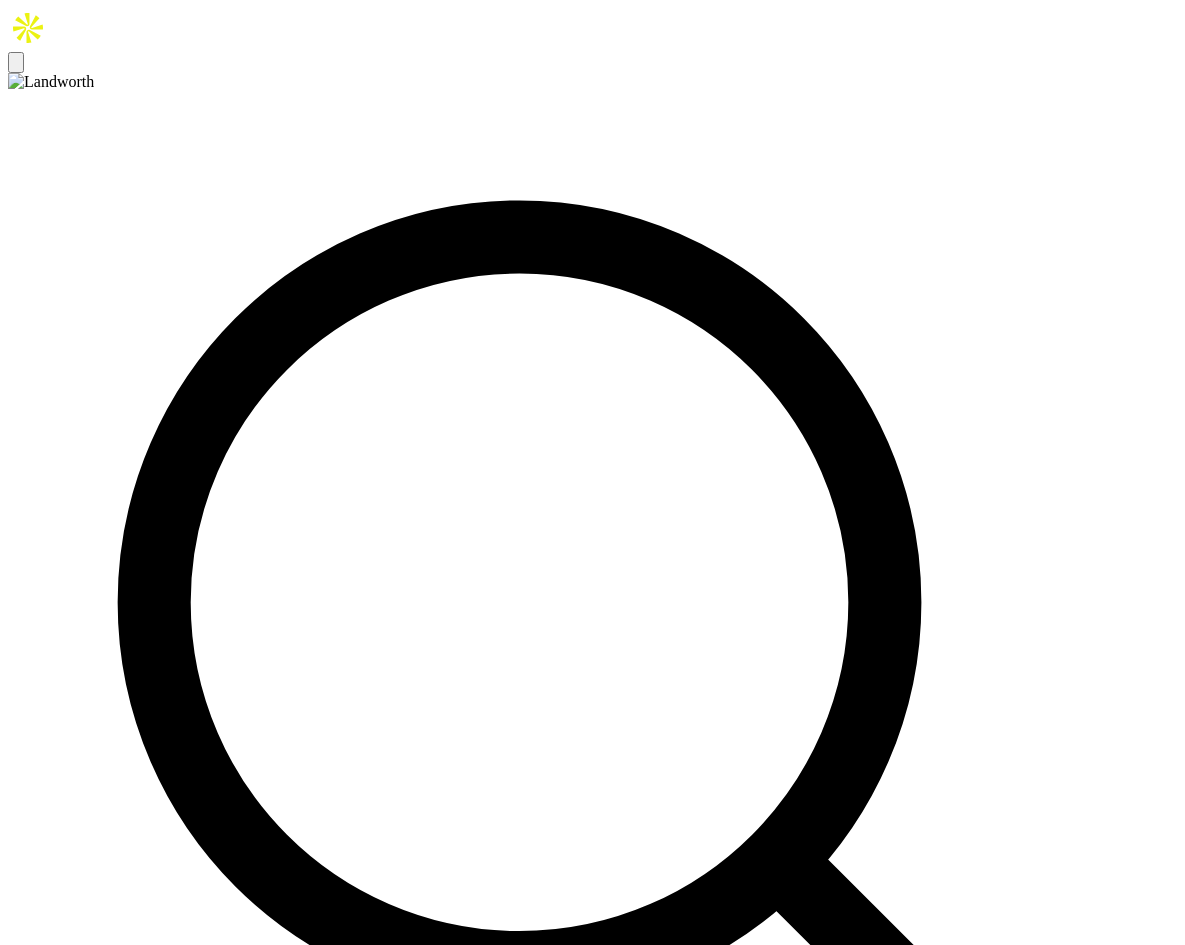 click on "🏗️ Projects 12" at bounding box center [59, 2716] 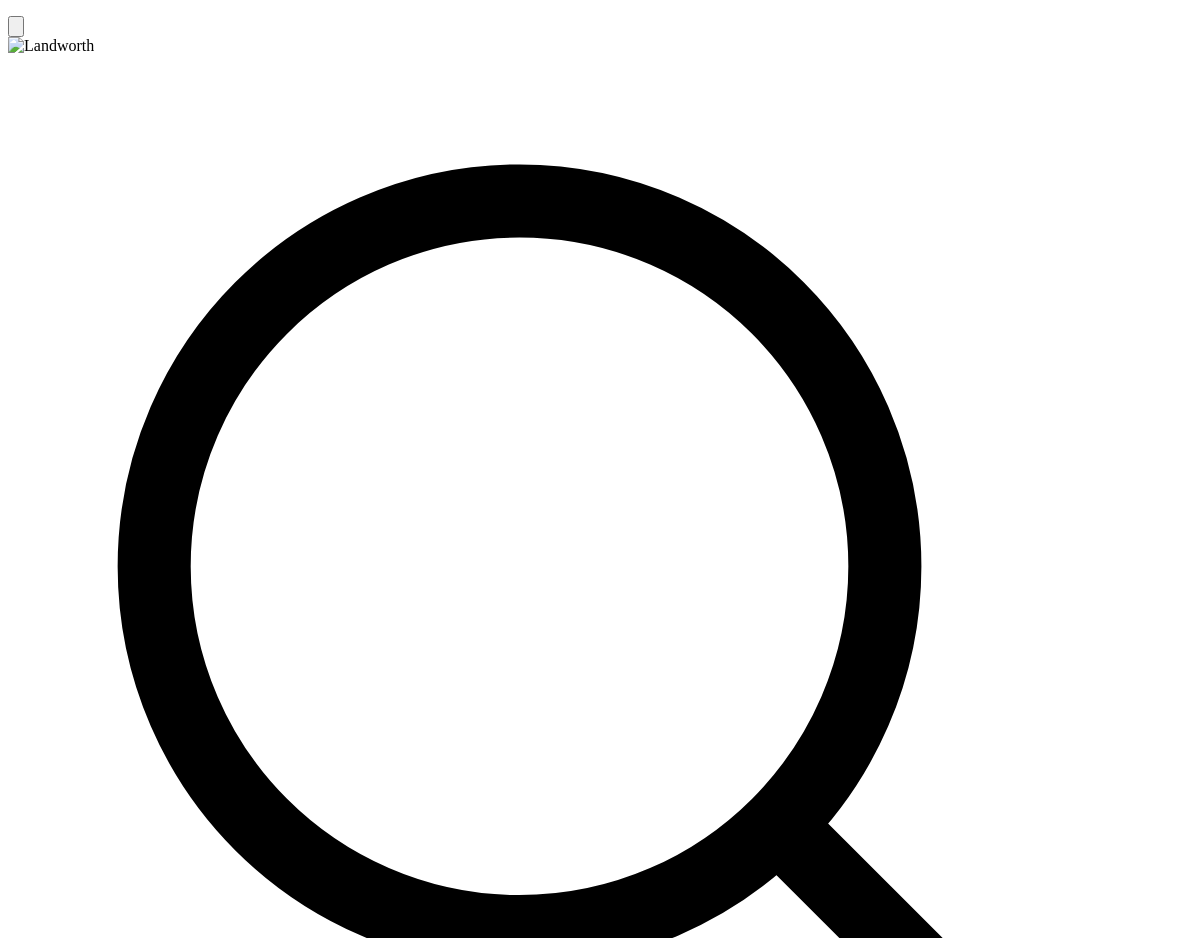 scroll, scrollTop: 0, scrollLeft: 0, axis: both 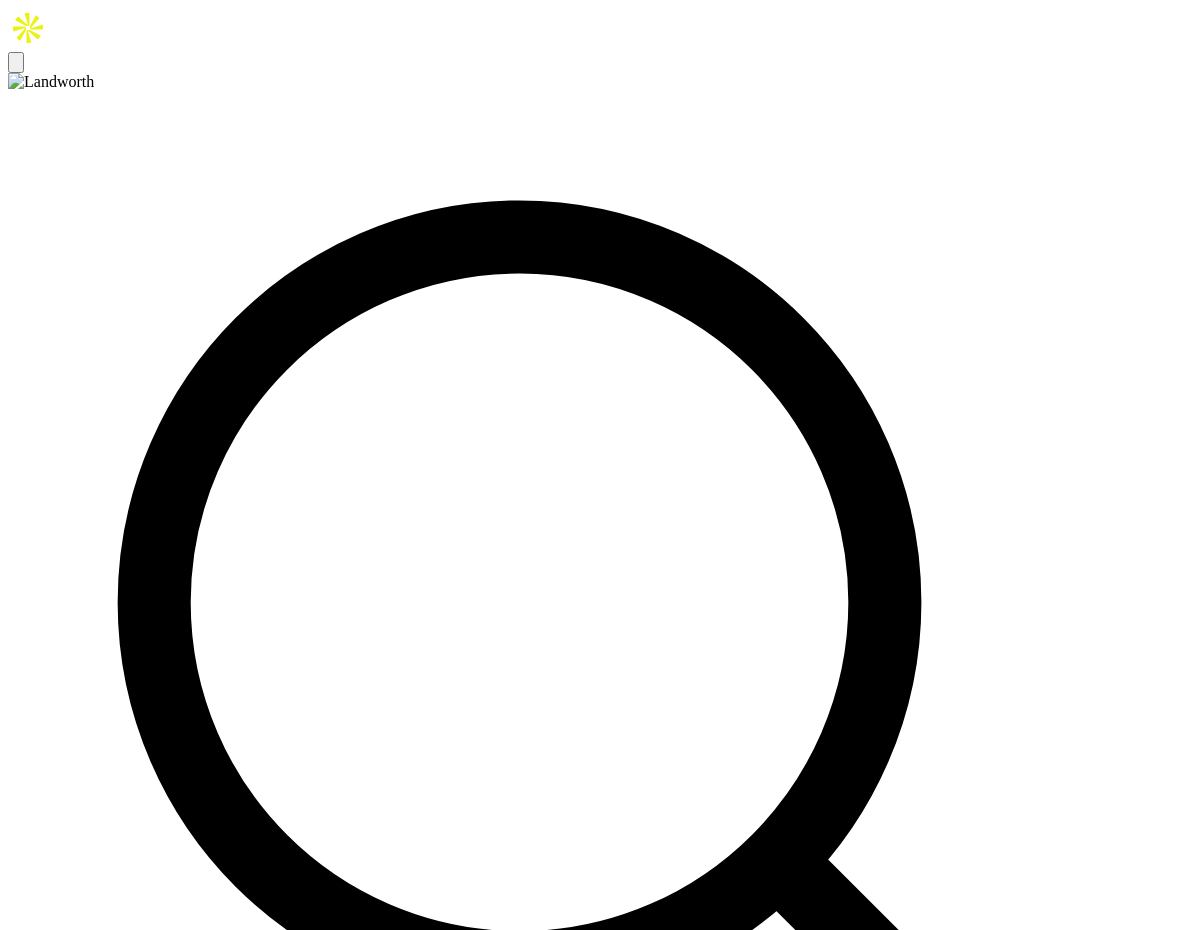 click on "4 Total Projects Active development projects 1 Active Projects Currently in development 1 In Planning Awaiting approvals" at bounding box center [592, 4267] 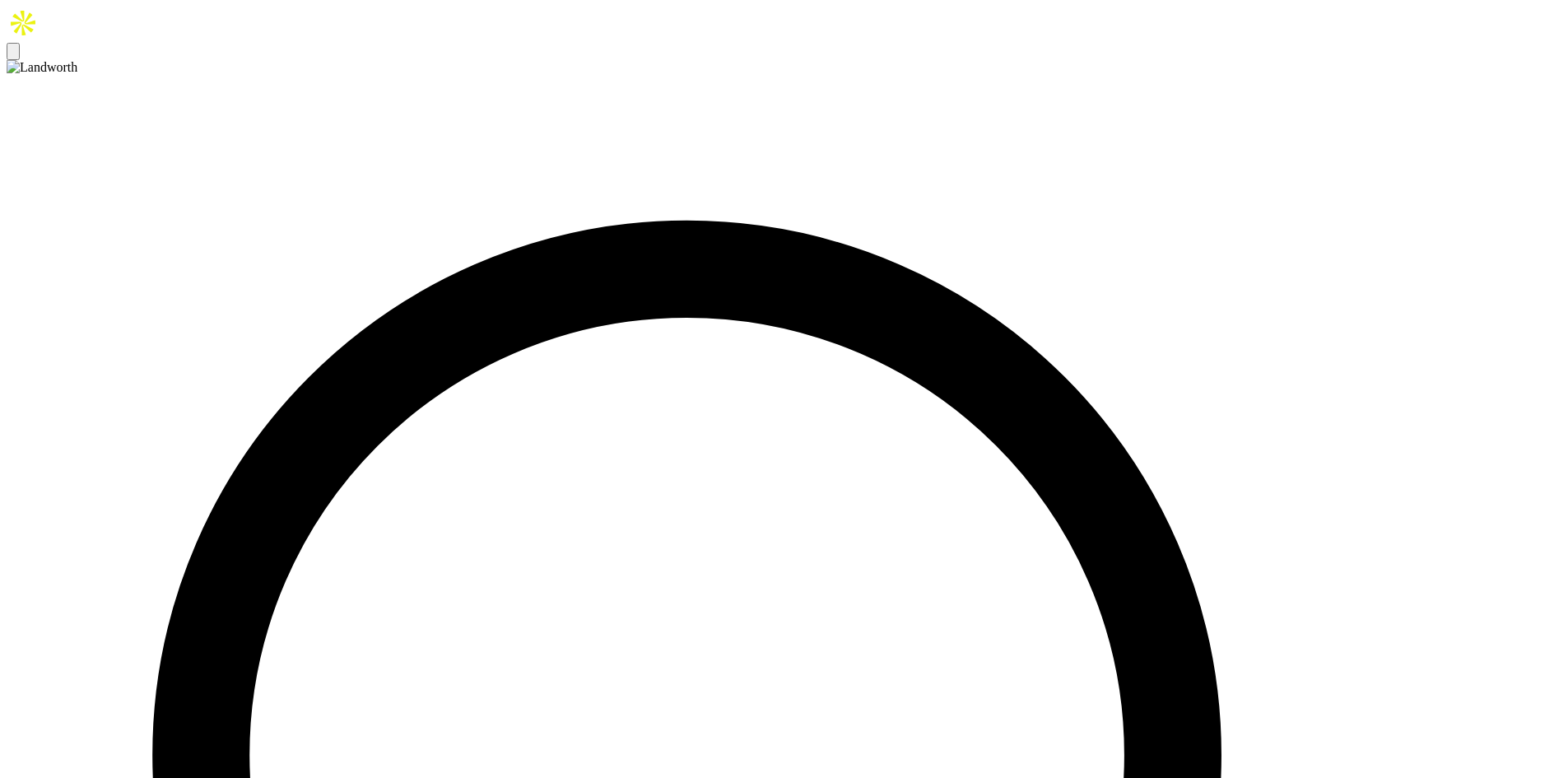 click on "New Project" at bounding box center (56, 4528) 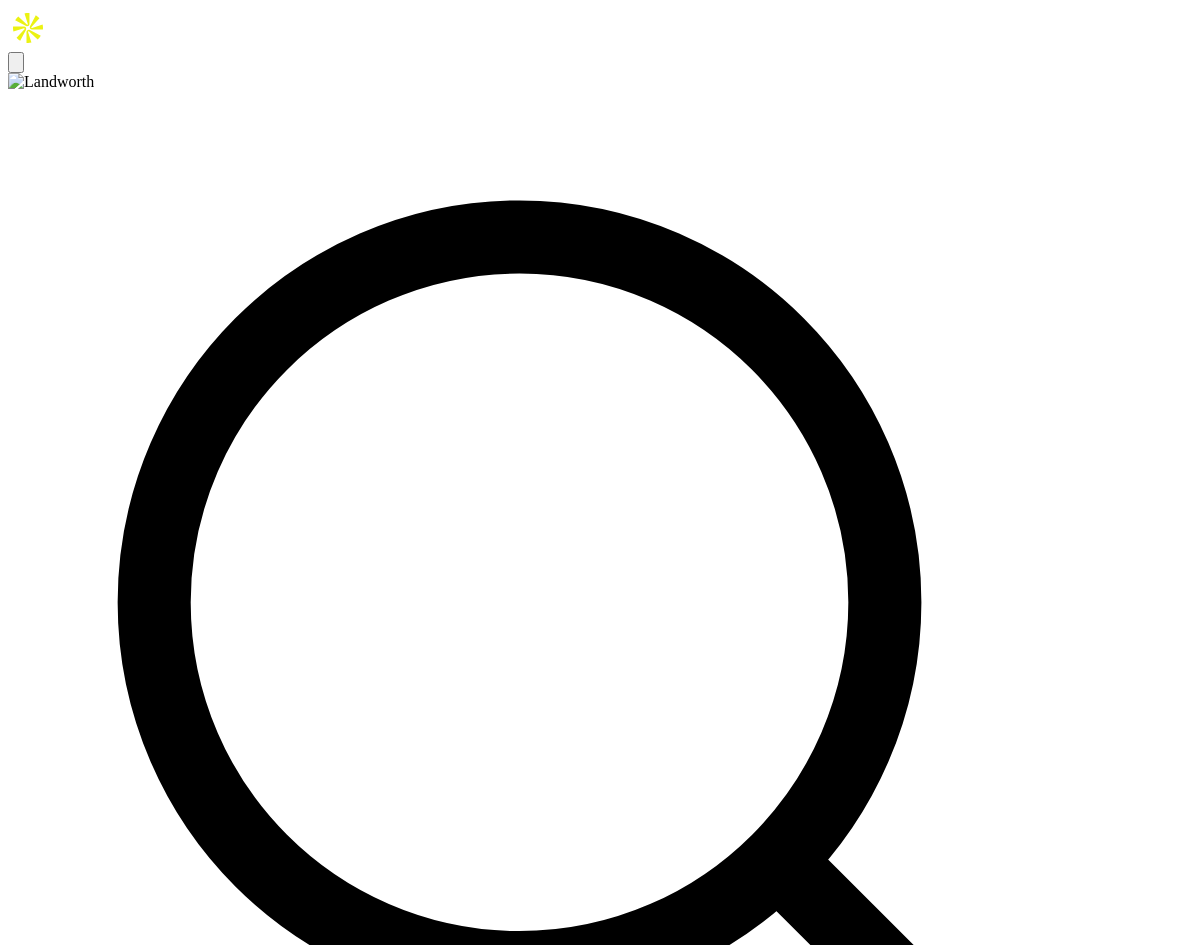 click on "Basic Information" at bounding box center [592, 4200] 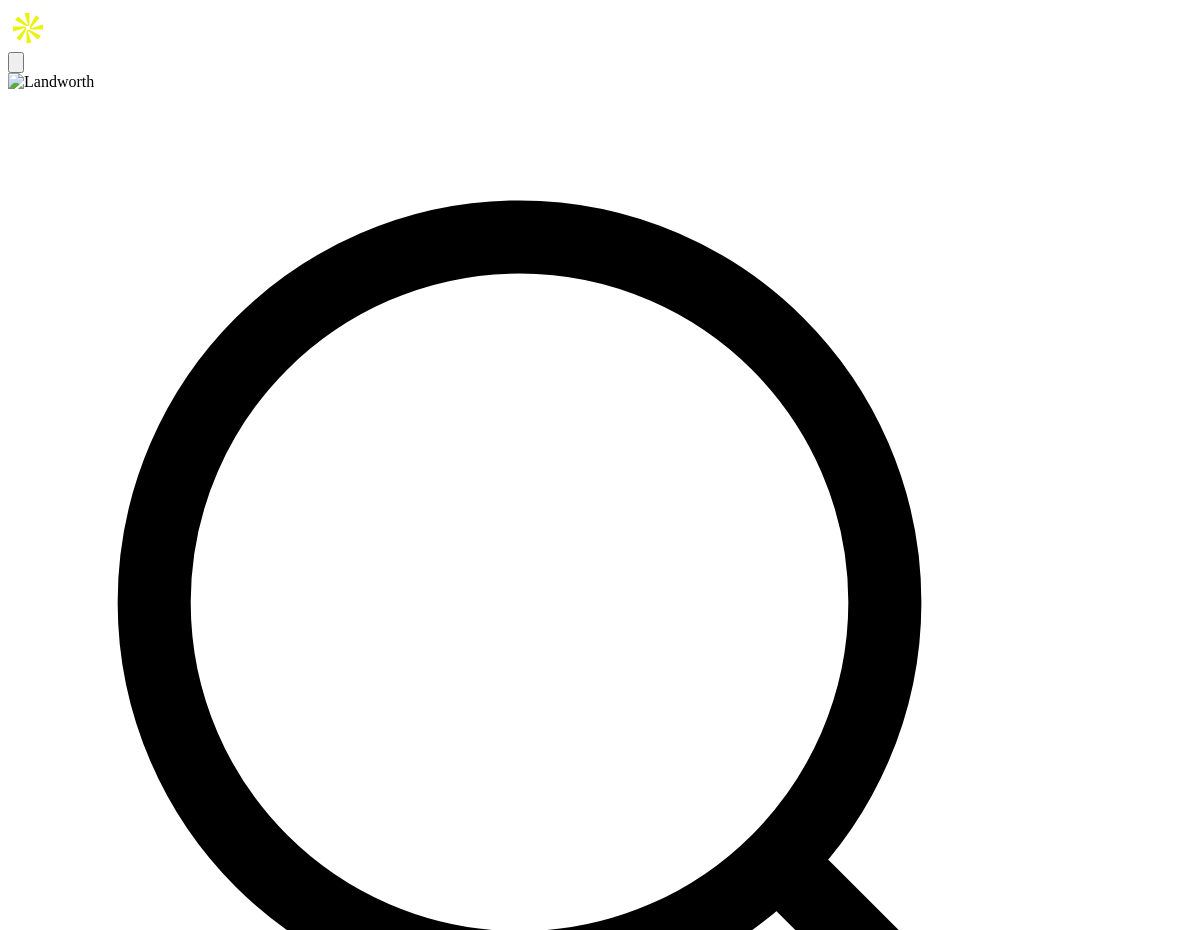 click on "Valuations" at bounding box center [63, 2716] 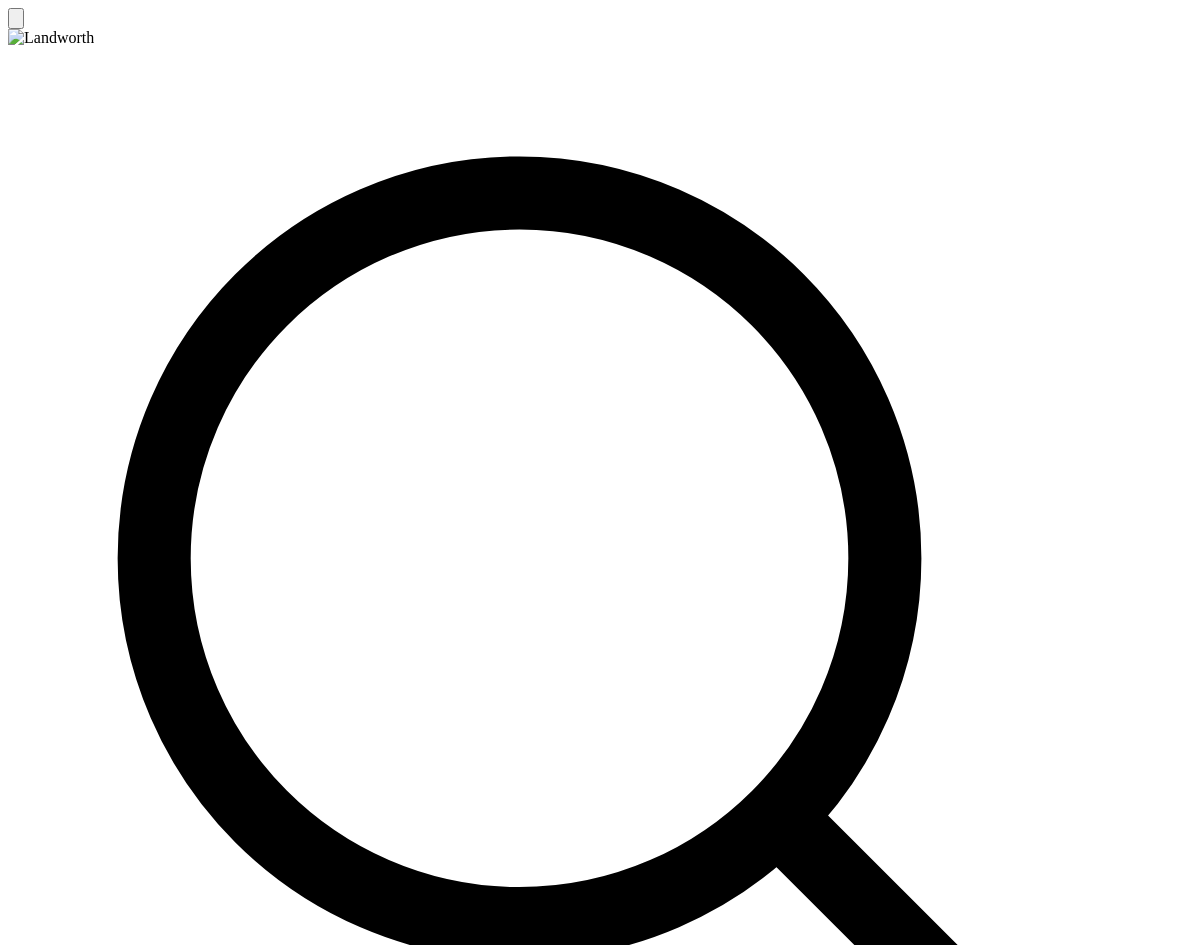 scroll, scrollTop: 0, scrollLeft: 0, axis: both 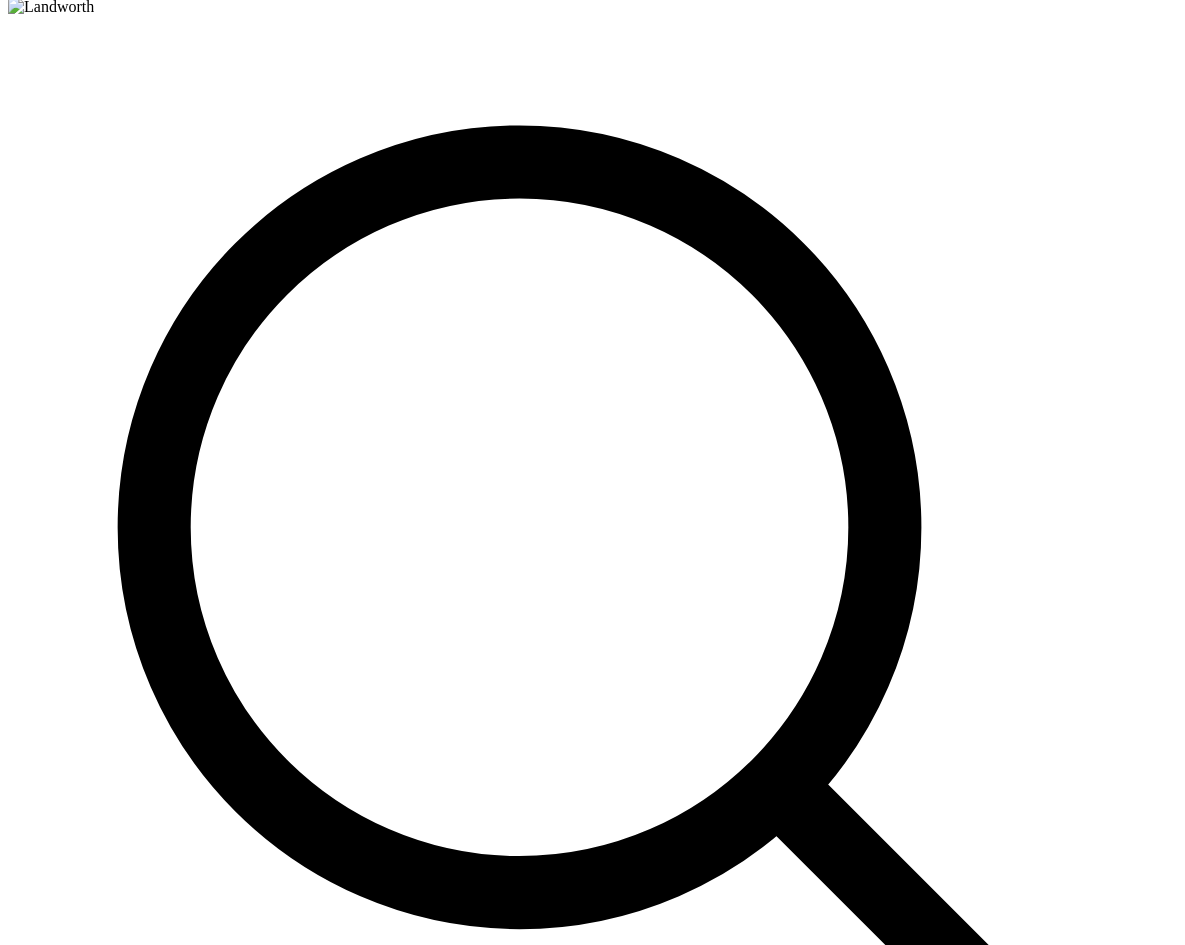 click on "🤝 Deals 5" at bounding box center (87, 2641) 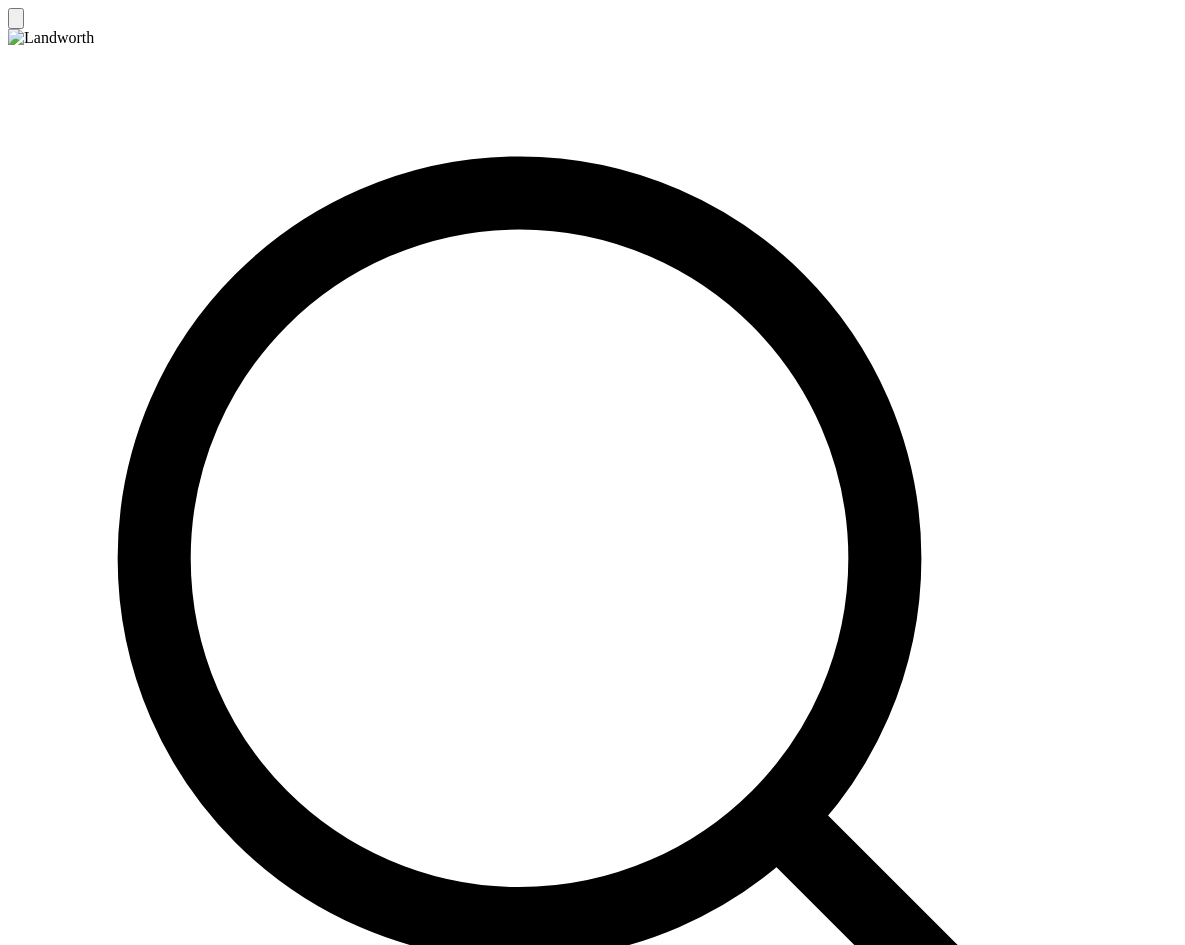 scroll, scrollTop: 0, scrollLeft: 0, axis: both 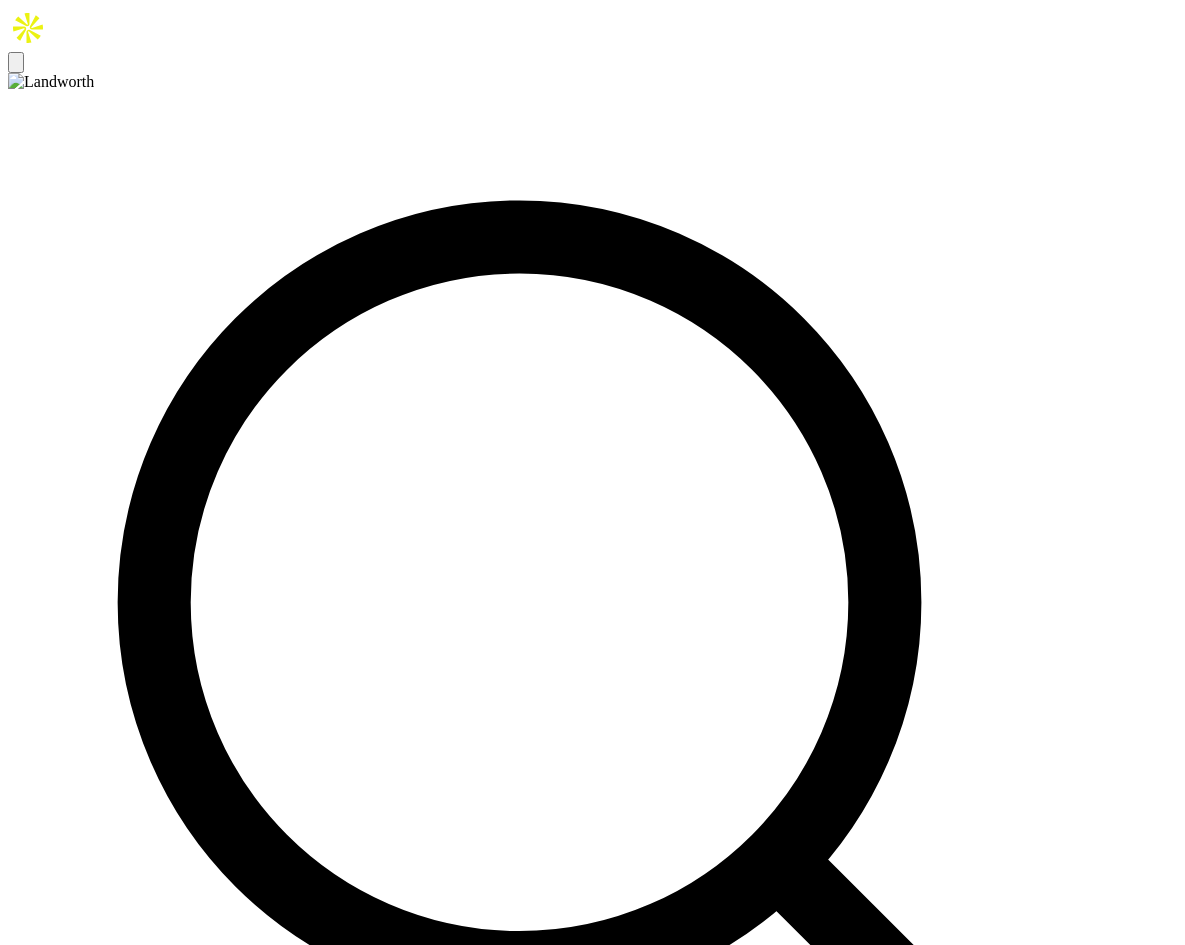 click on "New Deal" at bounding box center (61, 4082) 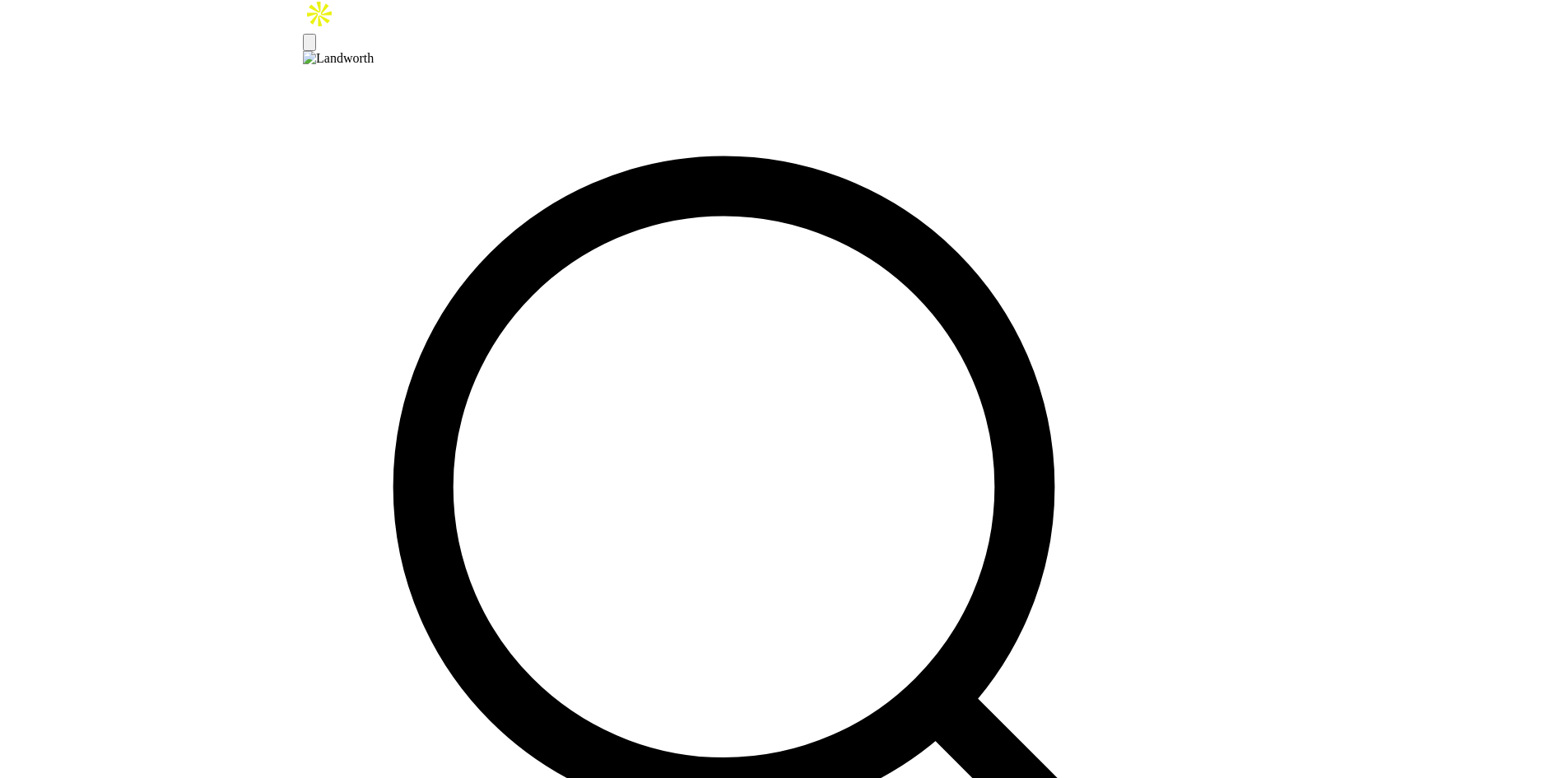 scroll, scrollTop: 0, scrollLeft: 0, axis: both 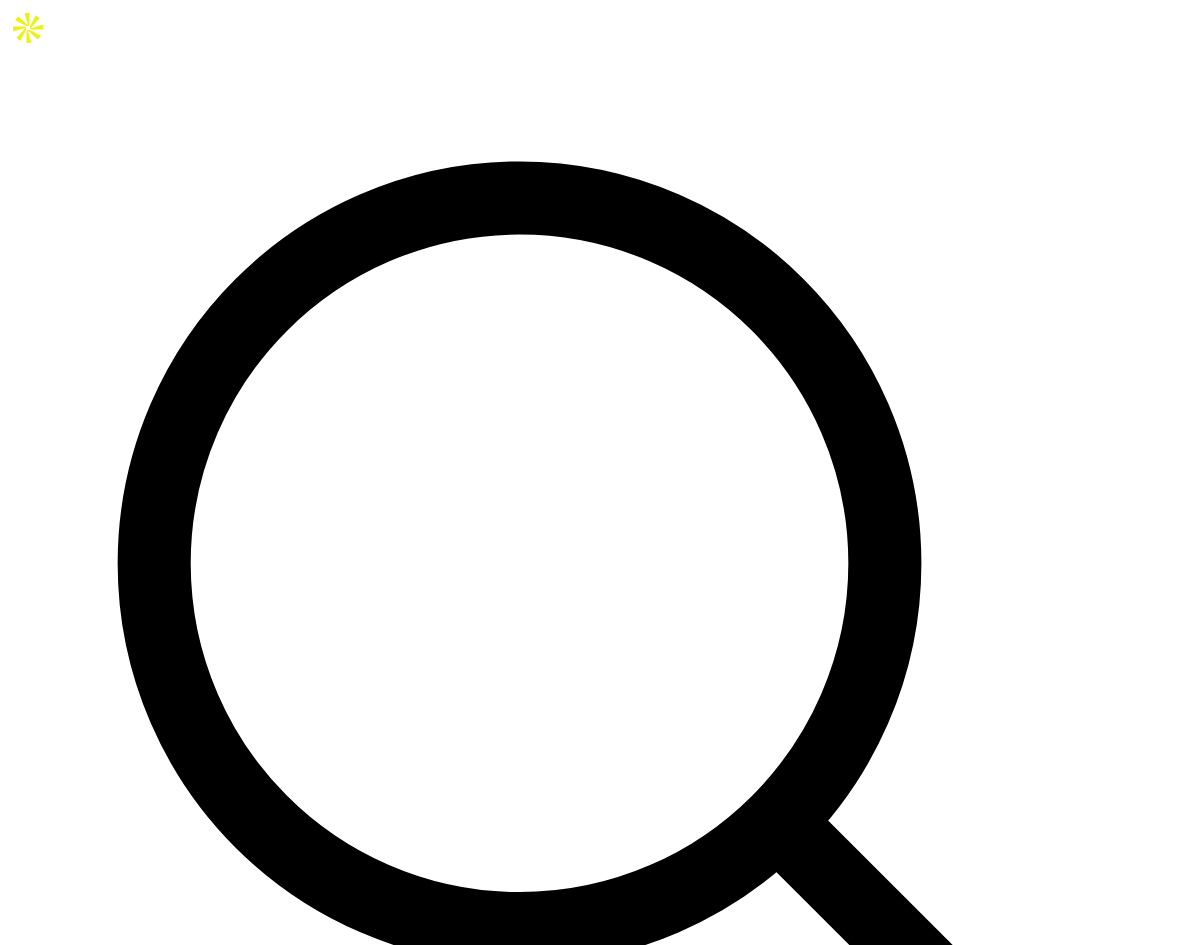 drag, startPoint x: 207, startPoint y: 99, endPoint x: 227, endPoint y: 78, distance: 29 